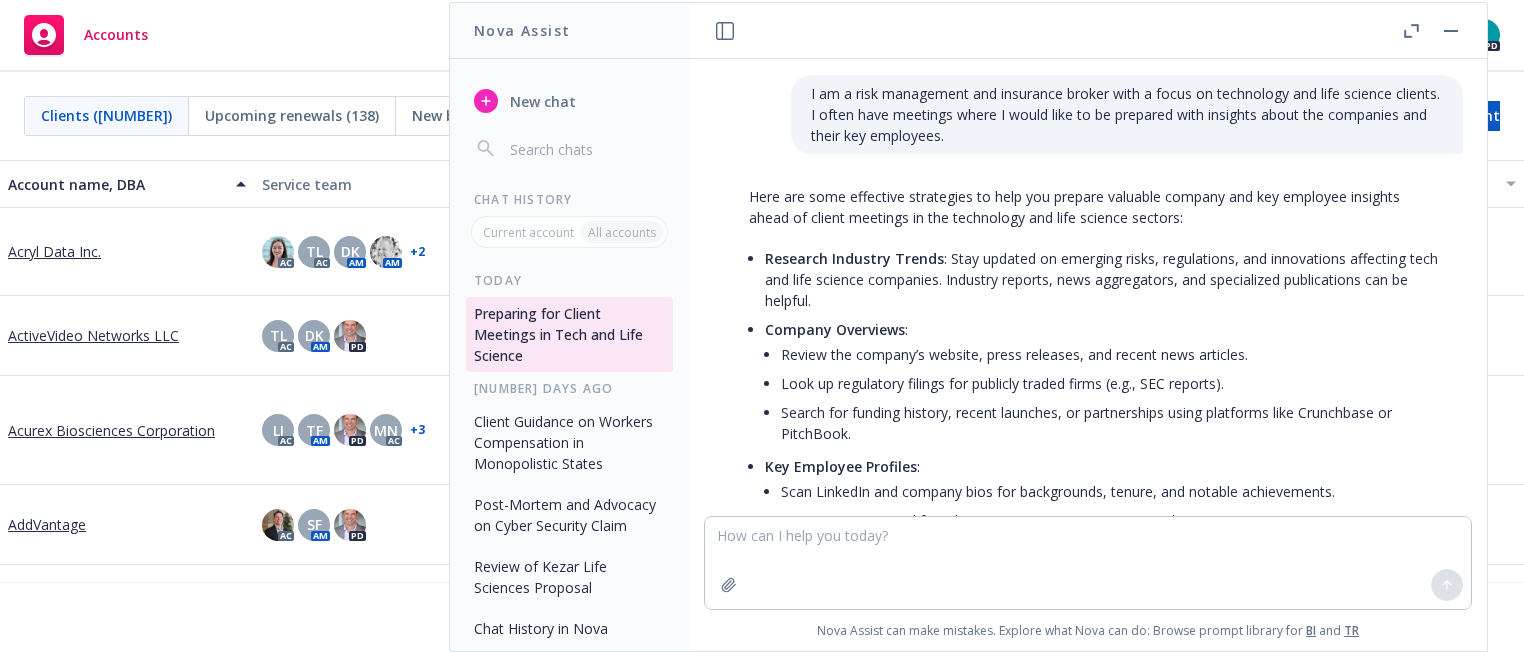 scroll, scrollTop: 0, scrollLeft: 0, axis: both 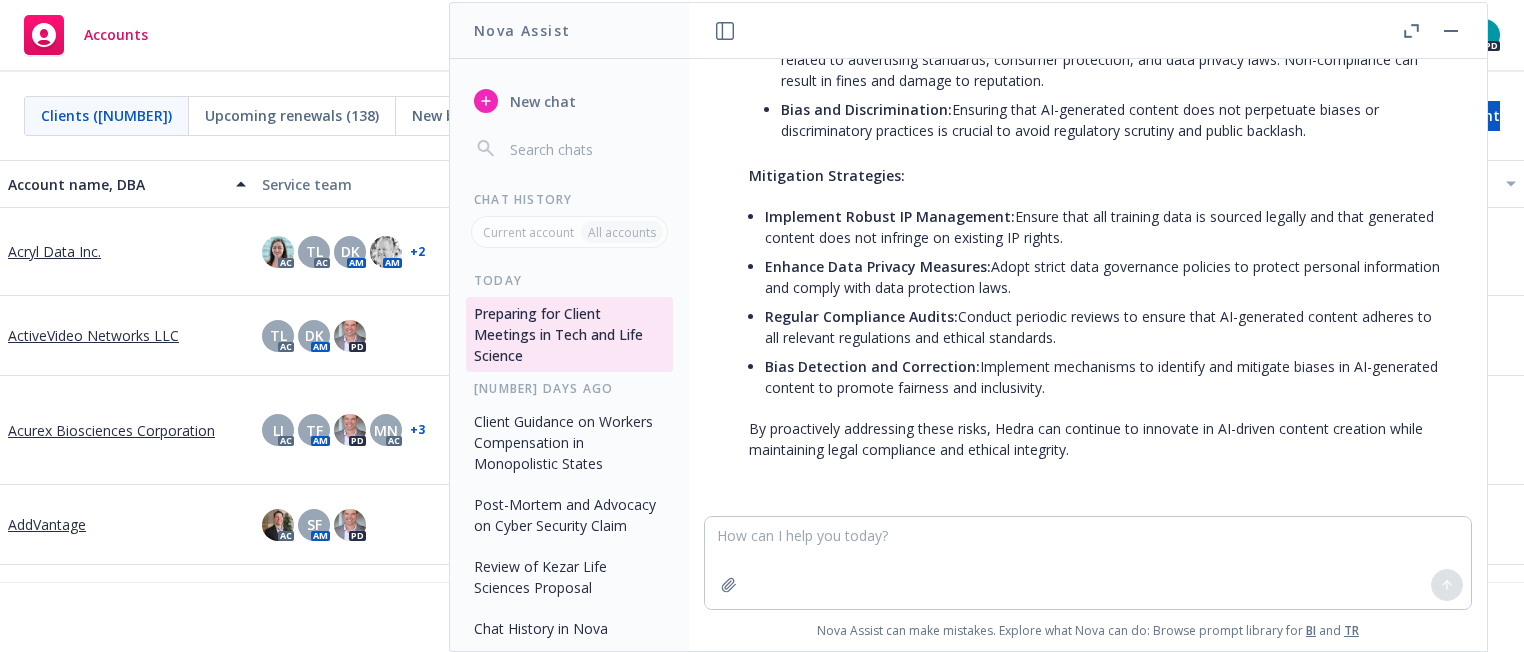 click at bounding box center [585, 149] 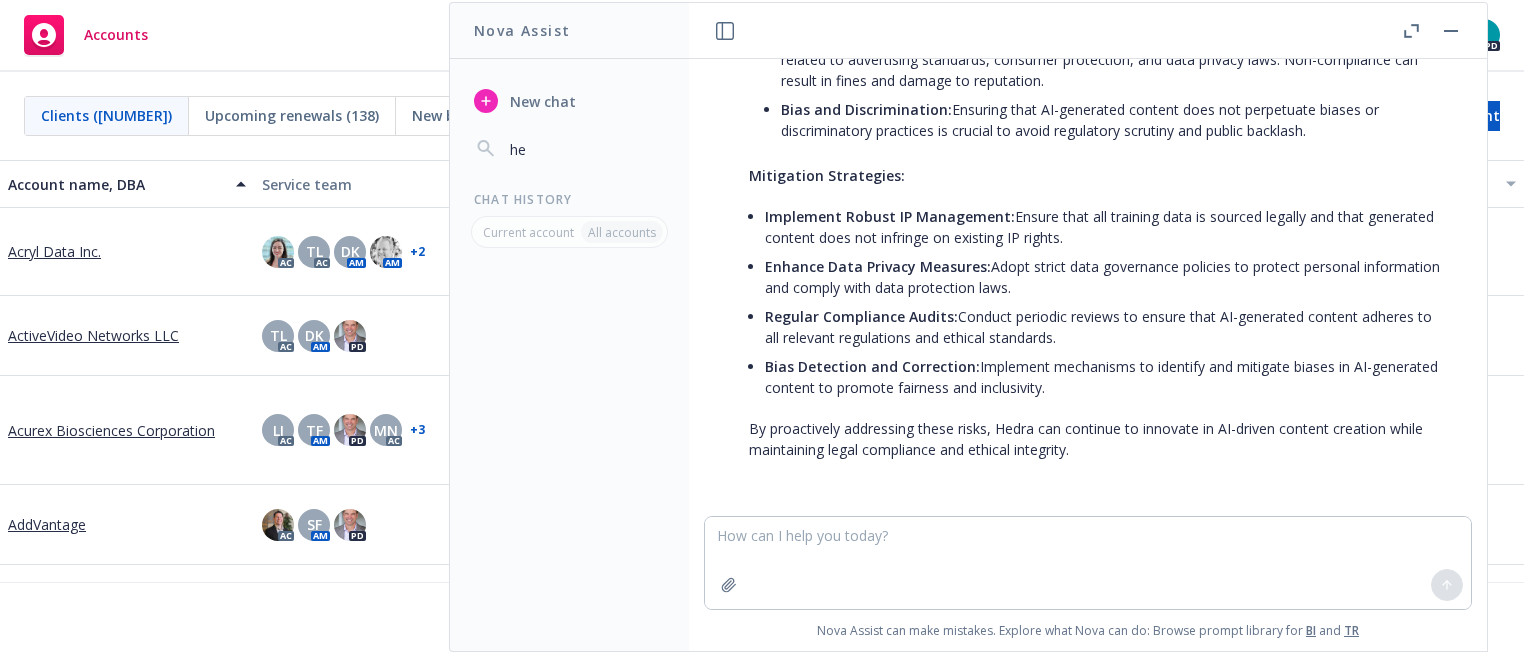 type on "h" 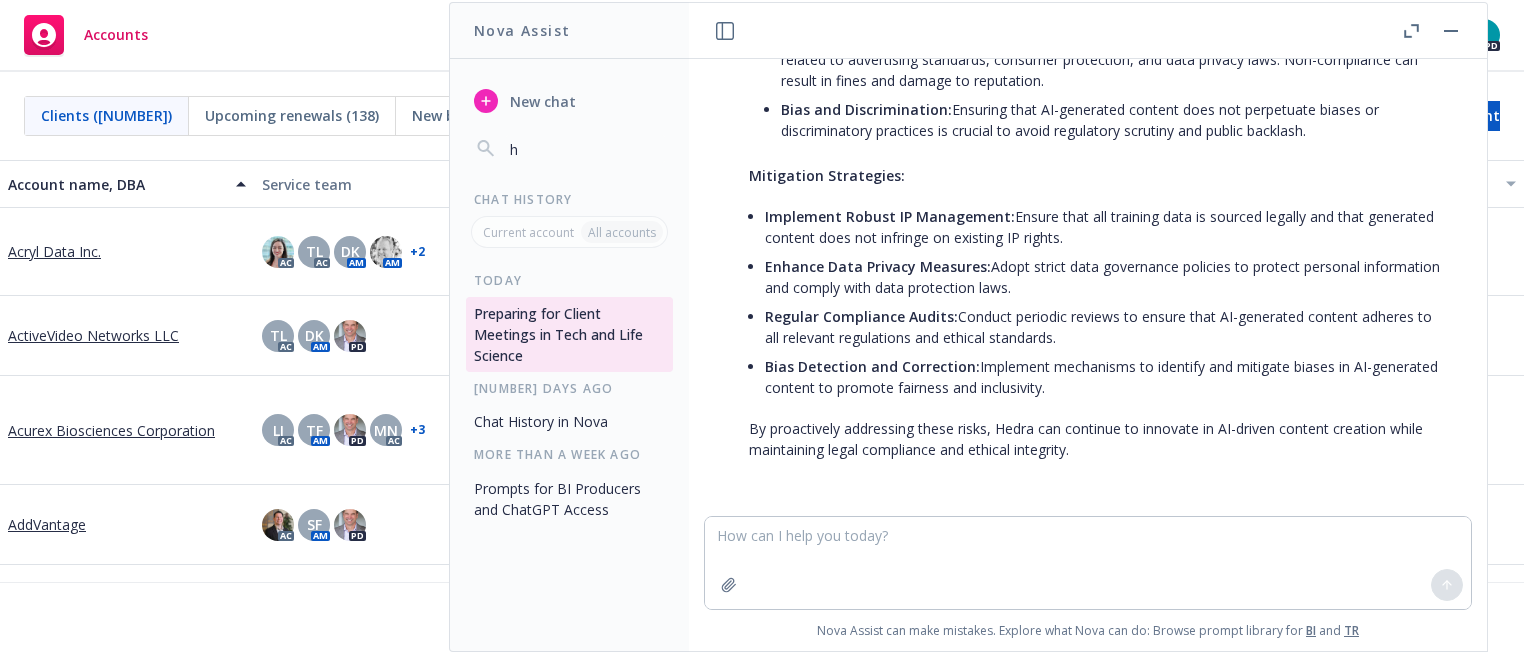 type 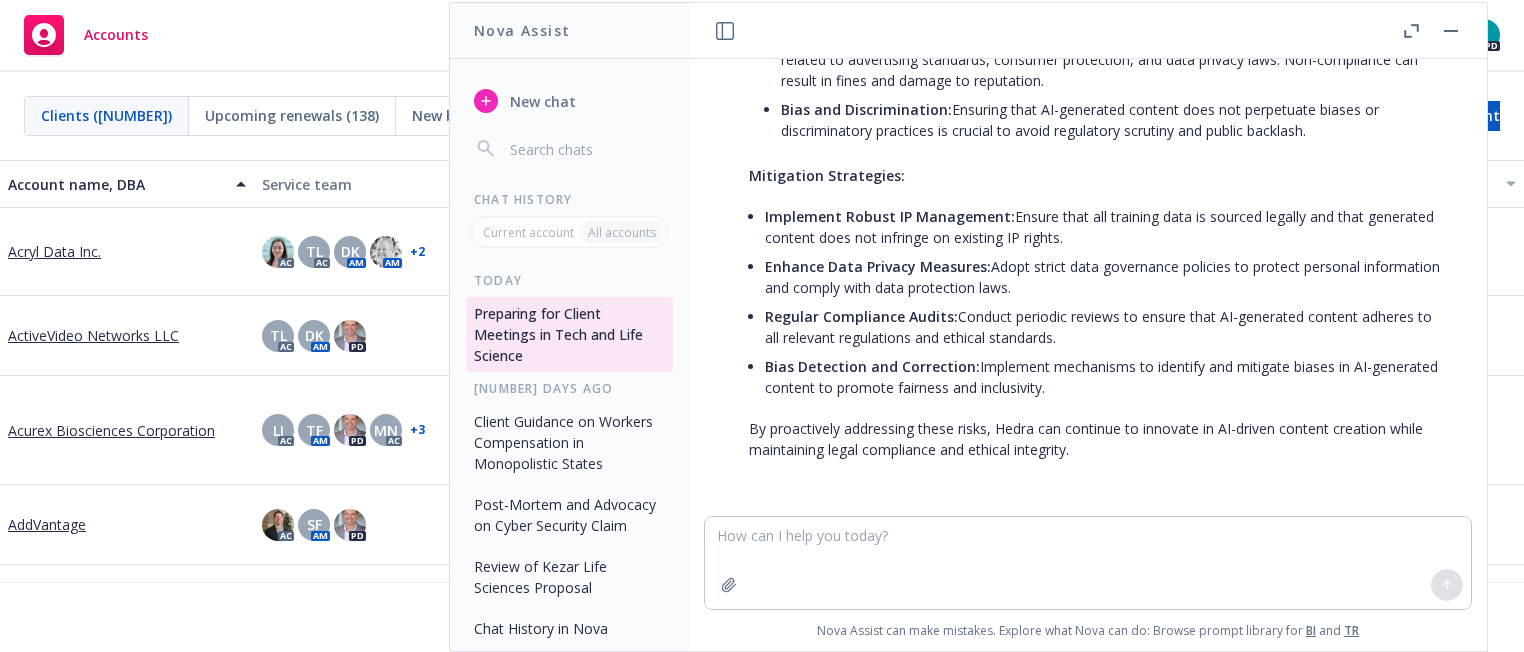 click on "Accounts 1 PD" at bounding box center (762, 36) 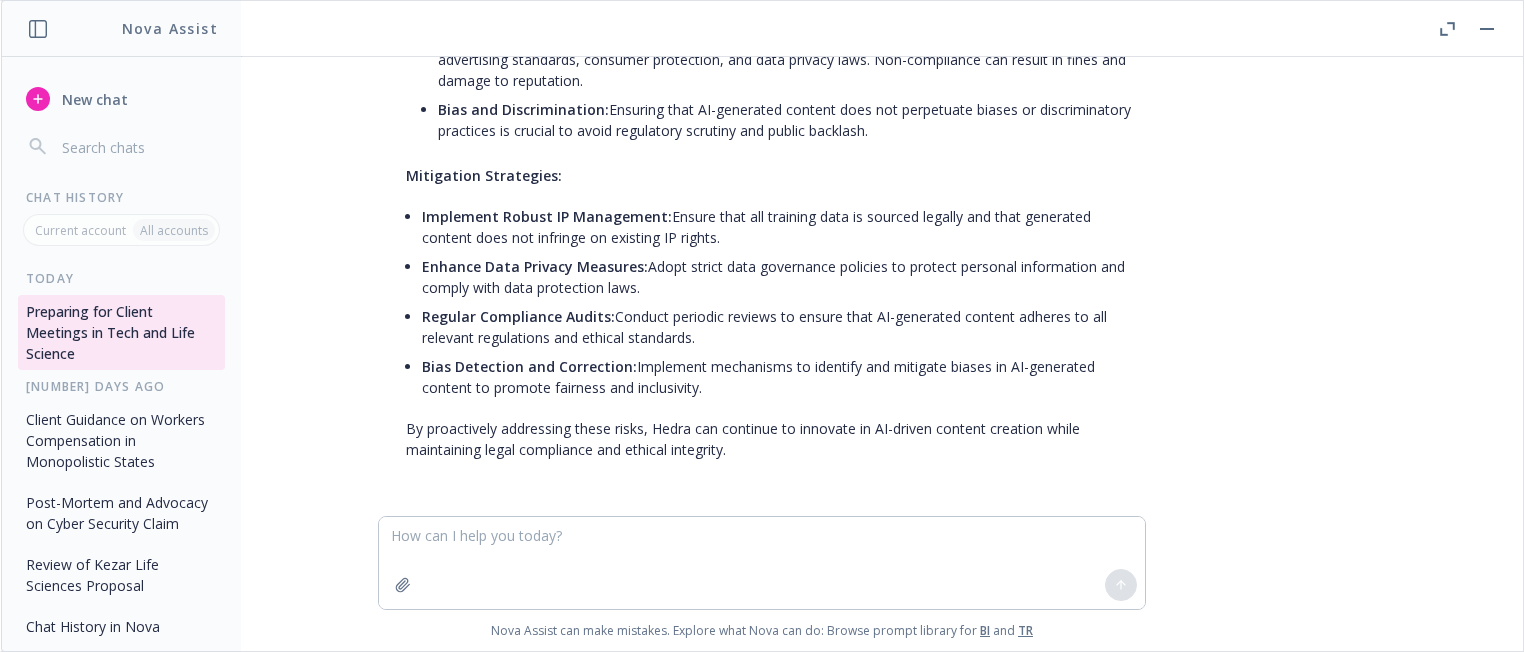 click 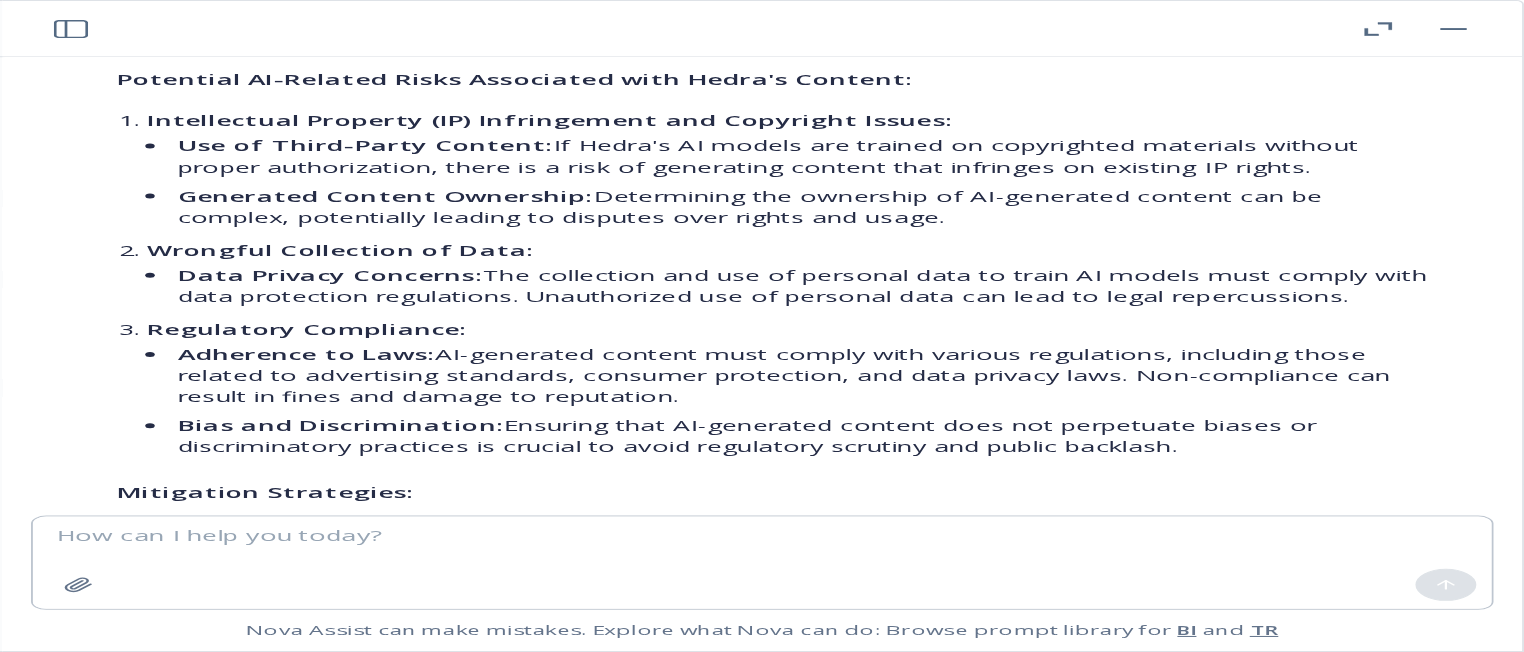 scroll, scrollTop: 12066, scrollLeft: 0, axis: vertical 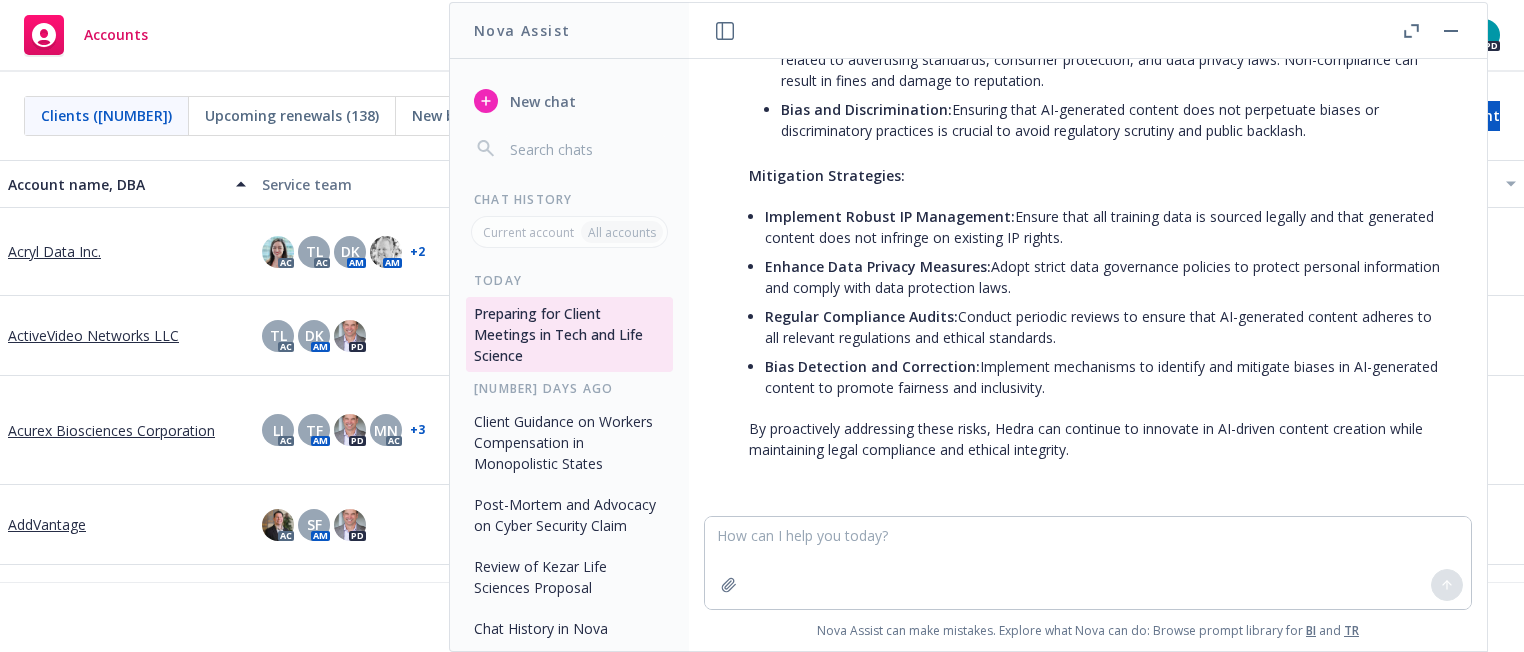 click 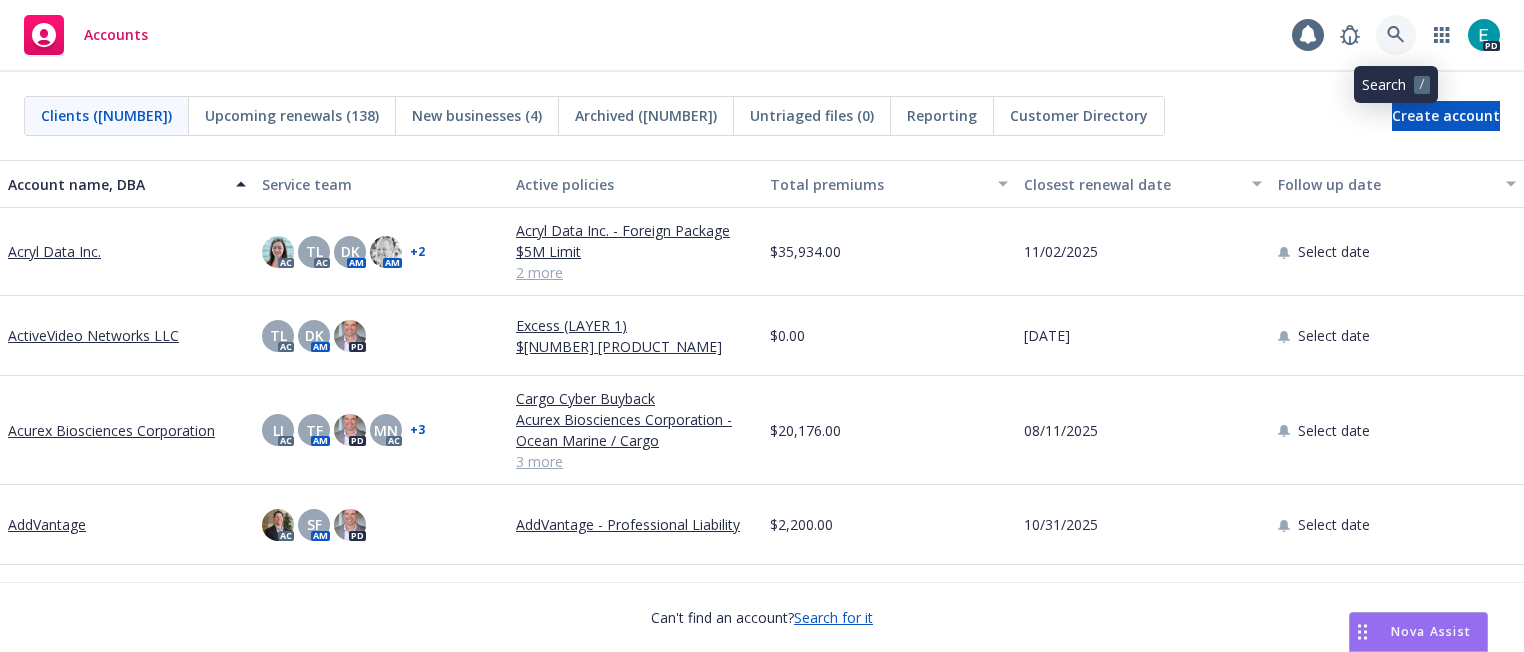 click 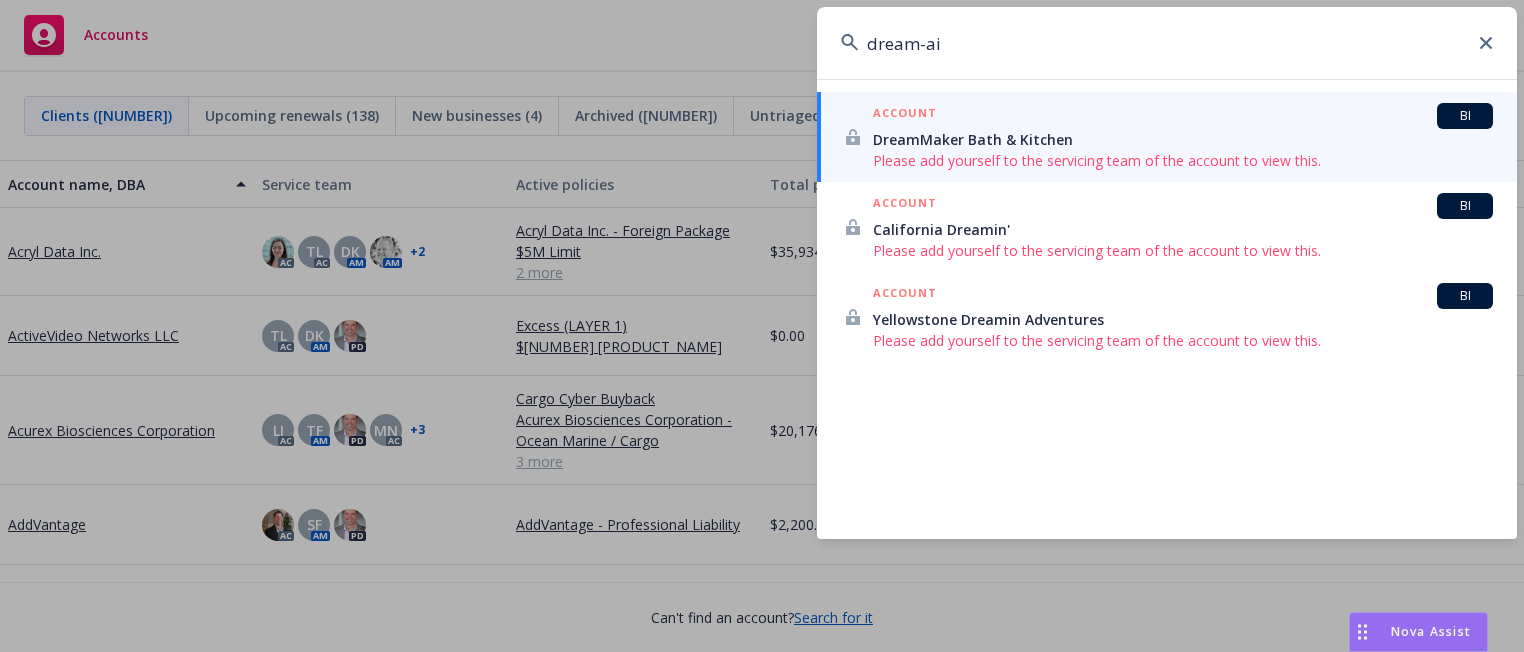 drag, startPoint x: 1059, startPoint y: 37, endPoint x: 909, endPoint y: 43, distance: 150.11995 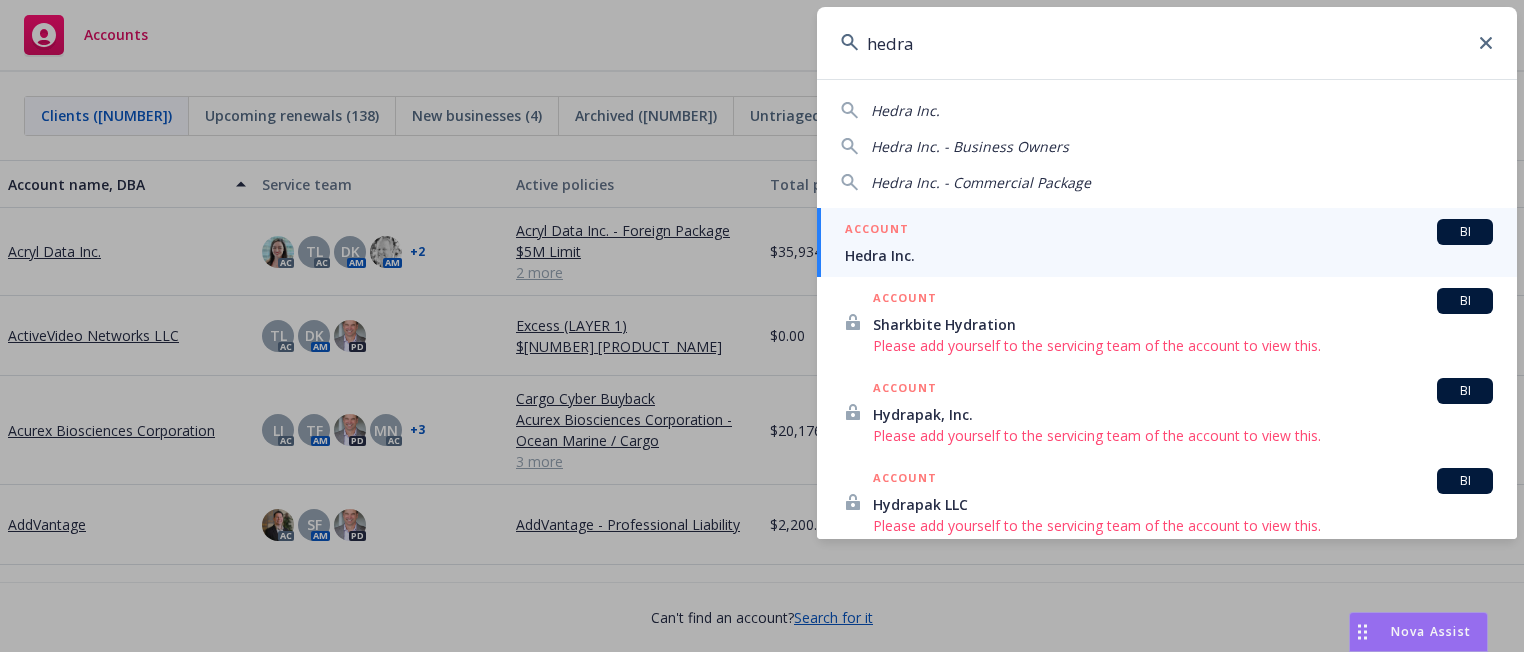 type on "hedra" 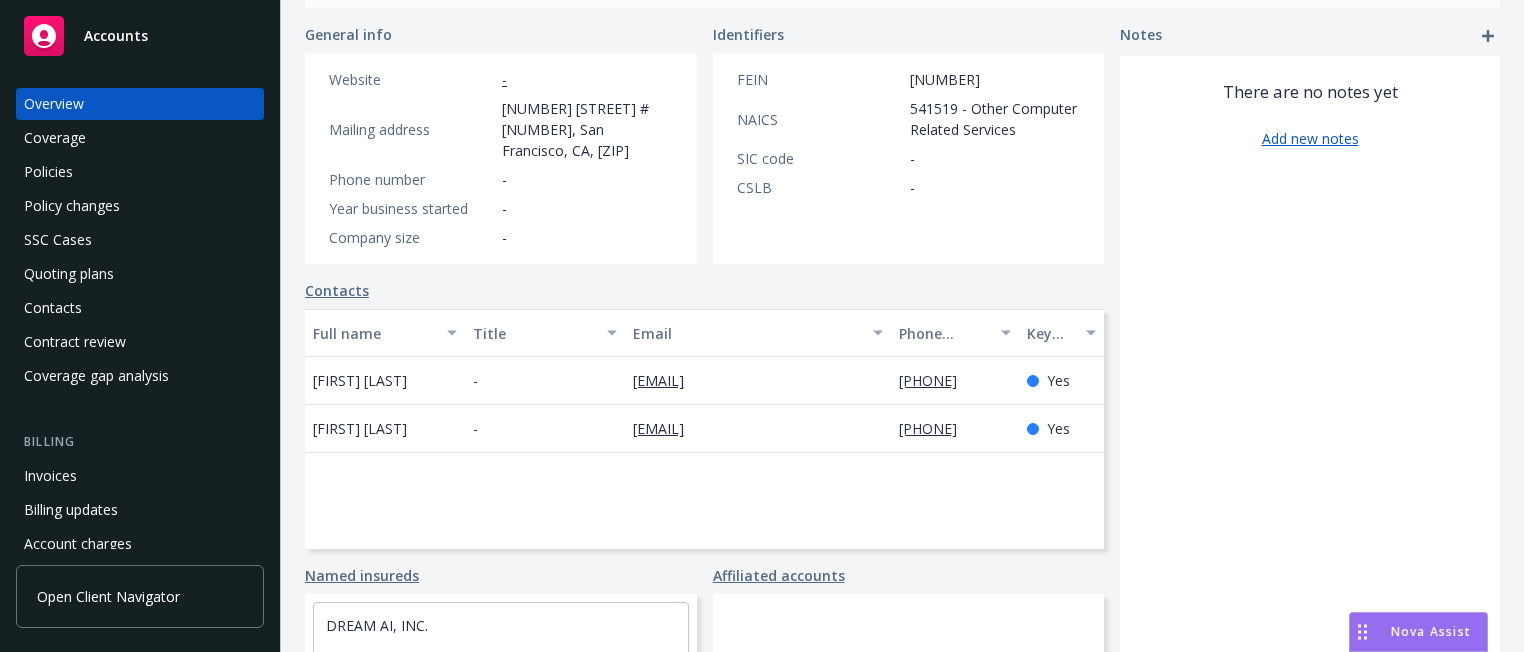 scroll, scrollTop: 315, scrollLeft: 0, axis: vertical 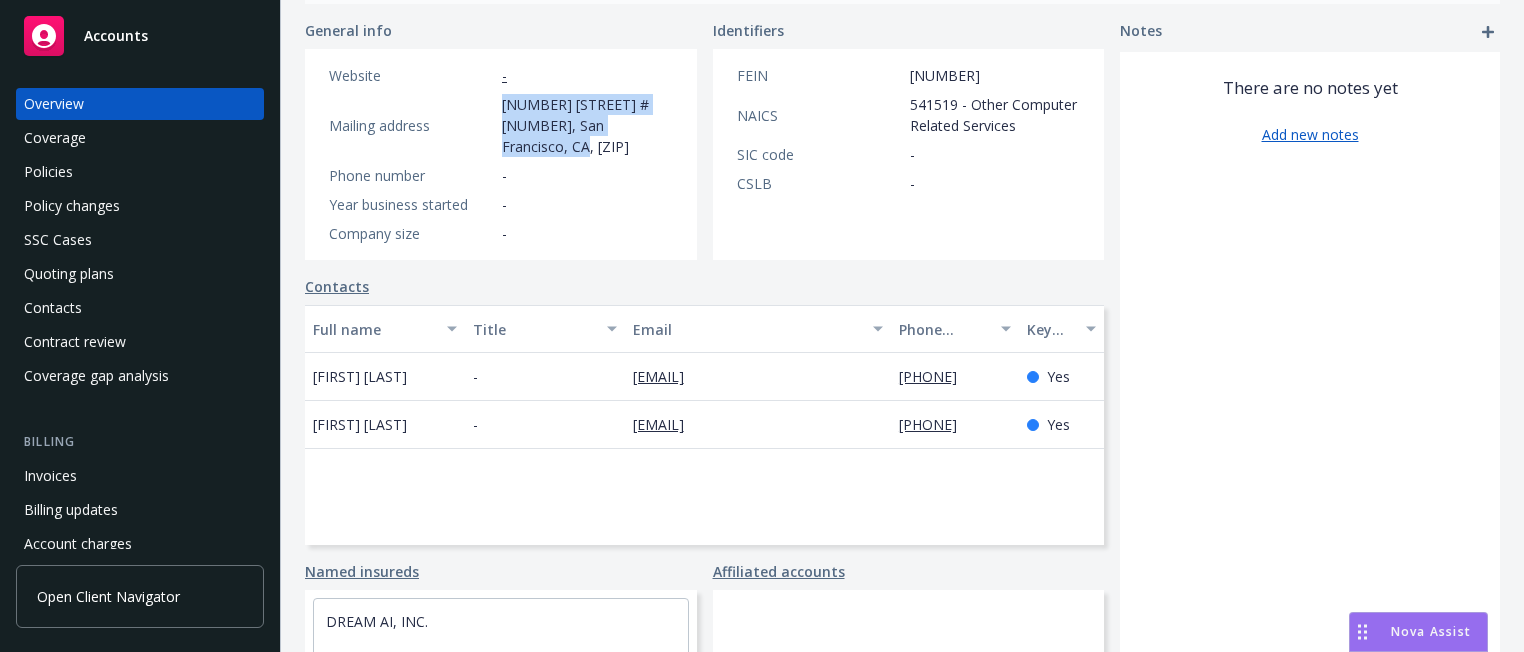 drag, startPoint x: 670, startPoint y: 118, endPoint x: 486, endPoint y: 106, distance: 184.39088 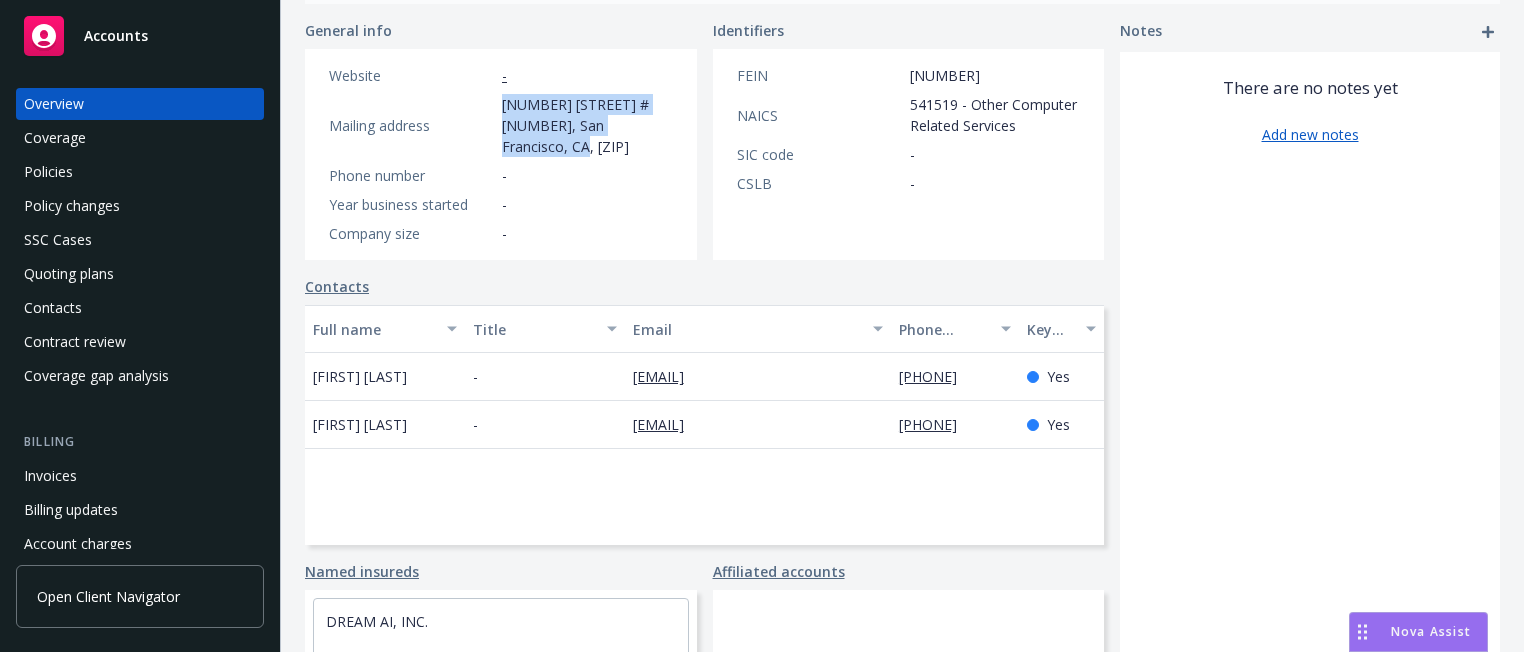 click on "Policies" at bounding box center (140, 172) 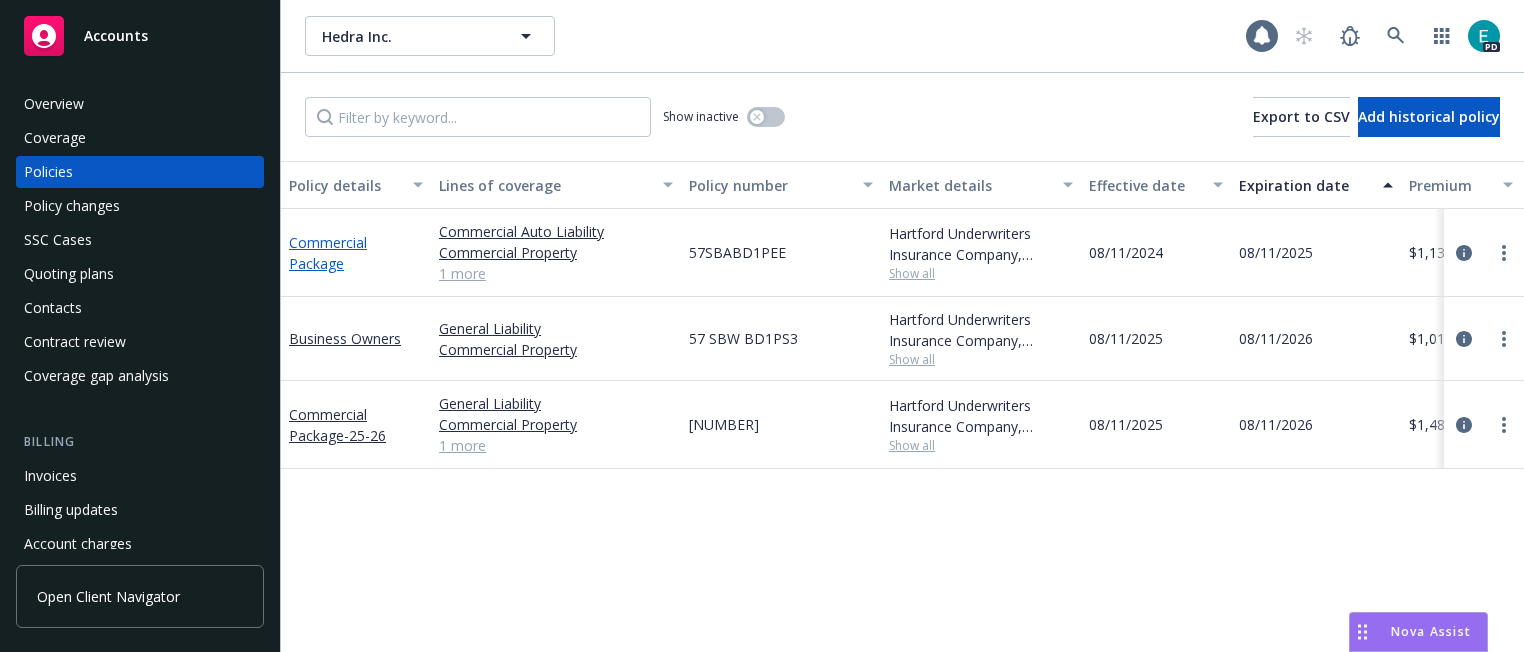 click on "Commercial Package" at bounding box center (328, 253) 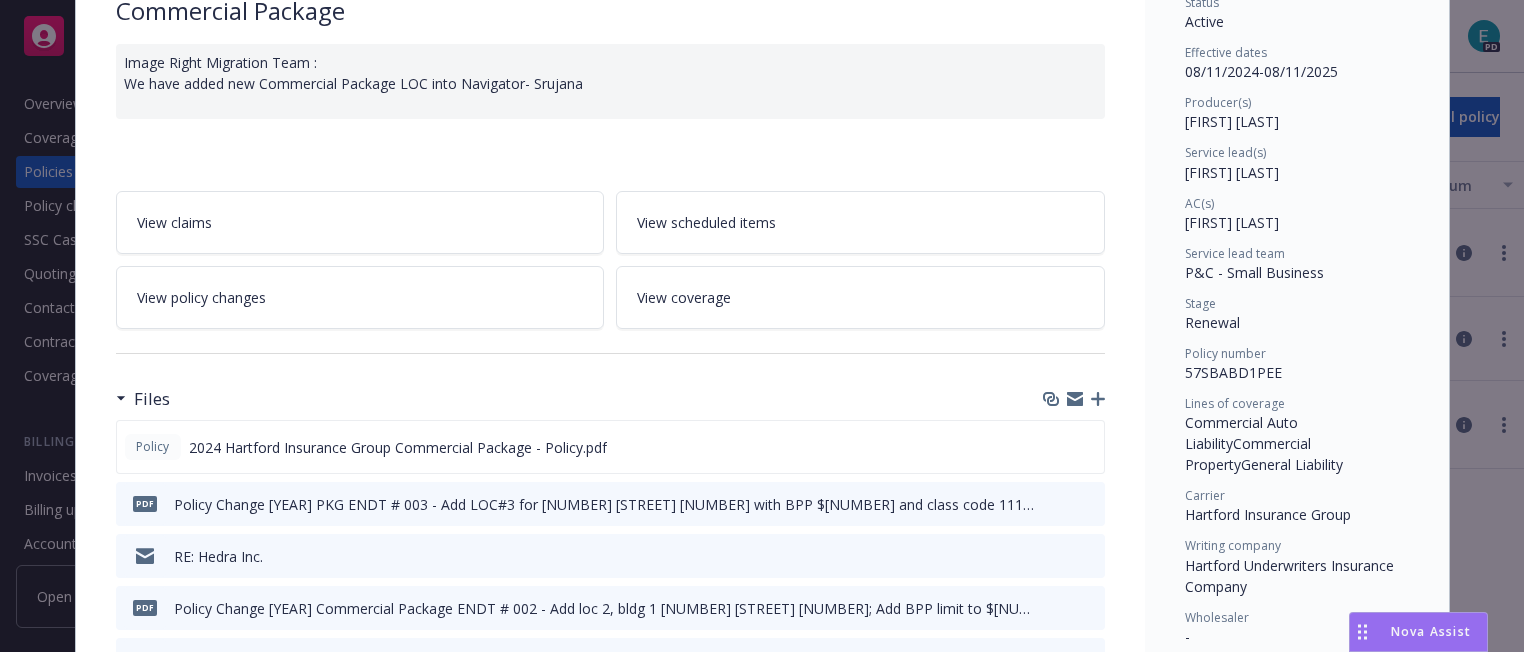scroll, scrollTop: 204, scrollLeft: 0, axis: vertical 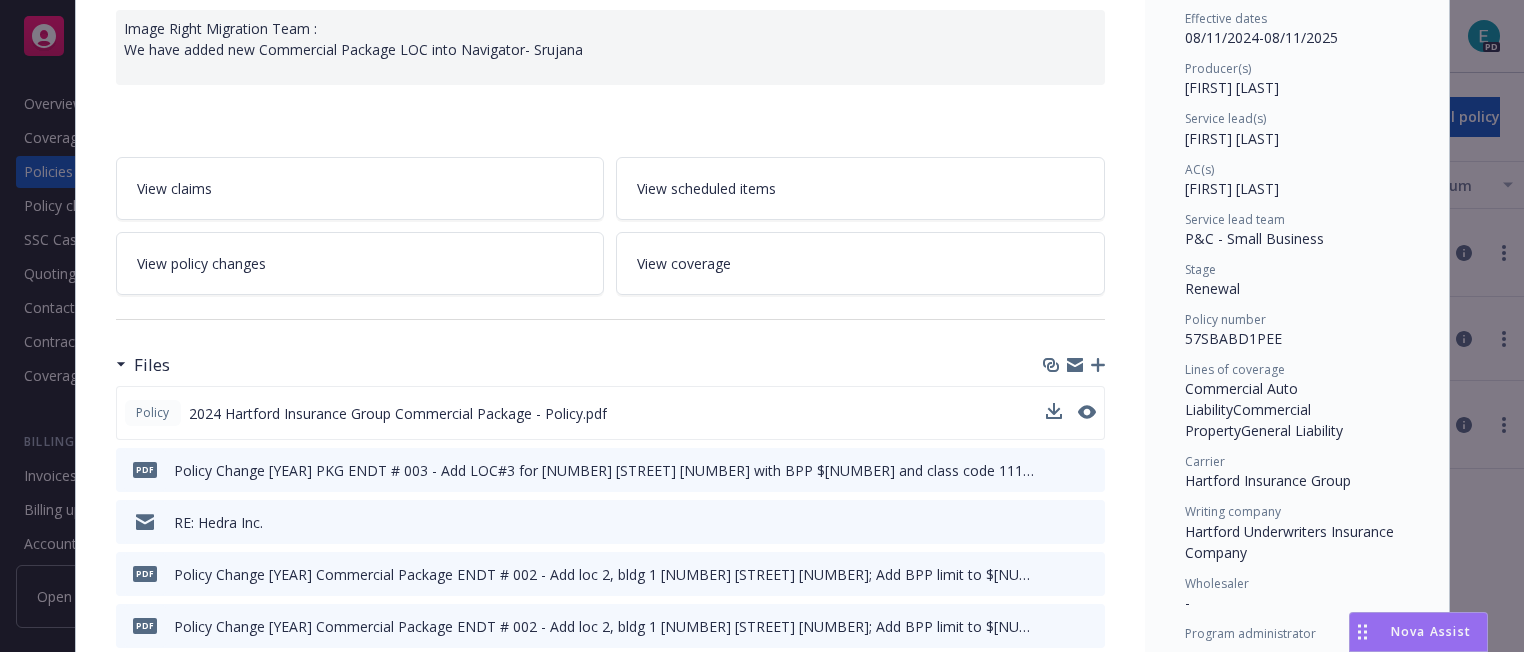 click on "2024 Hartford Insurance Group Commercial Package - Policy.pdf" at bounding box center [398, 413] 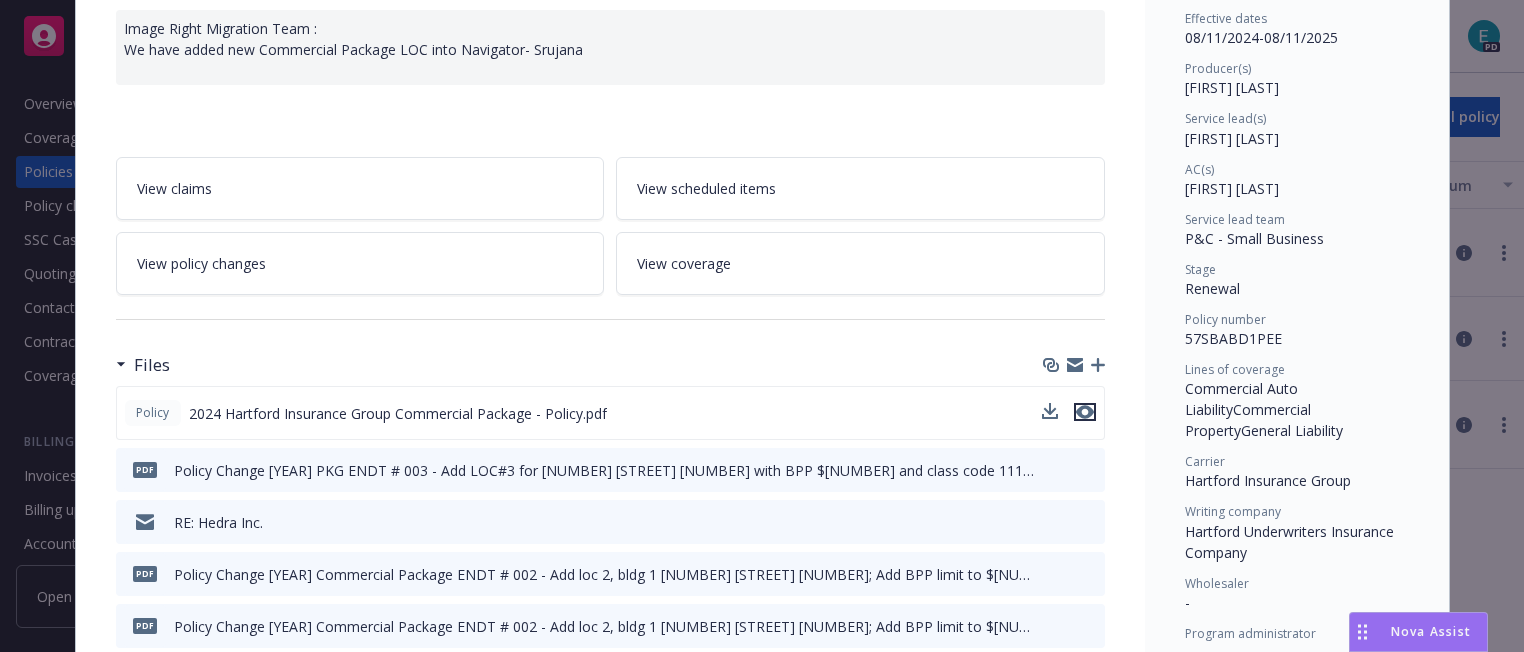 click 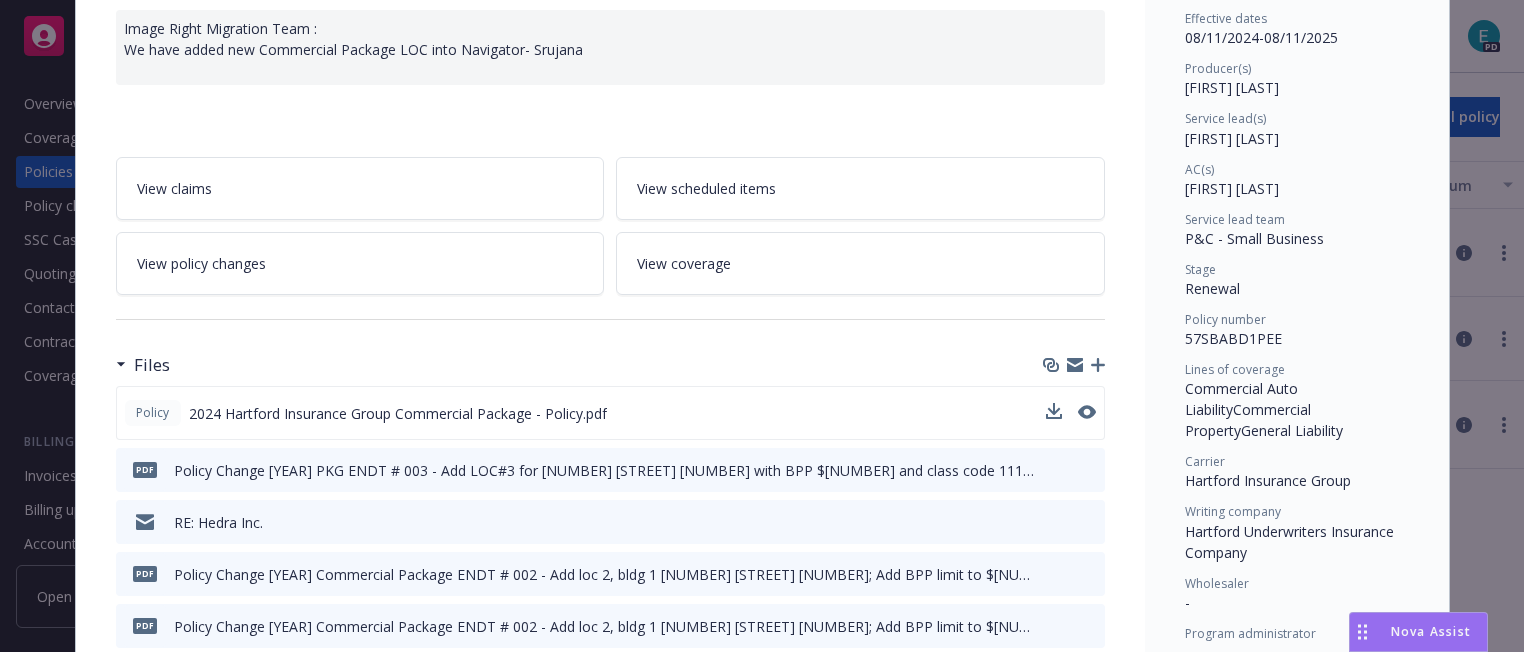 click on "RE: Hedra Inc." at bounding box center (218, 522) 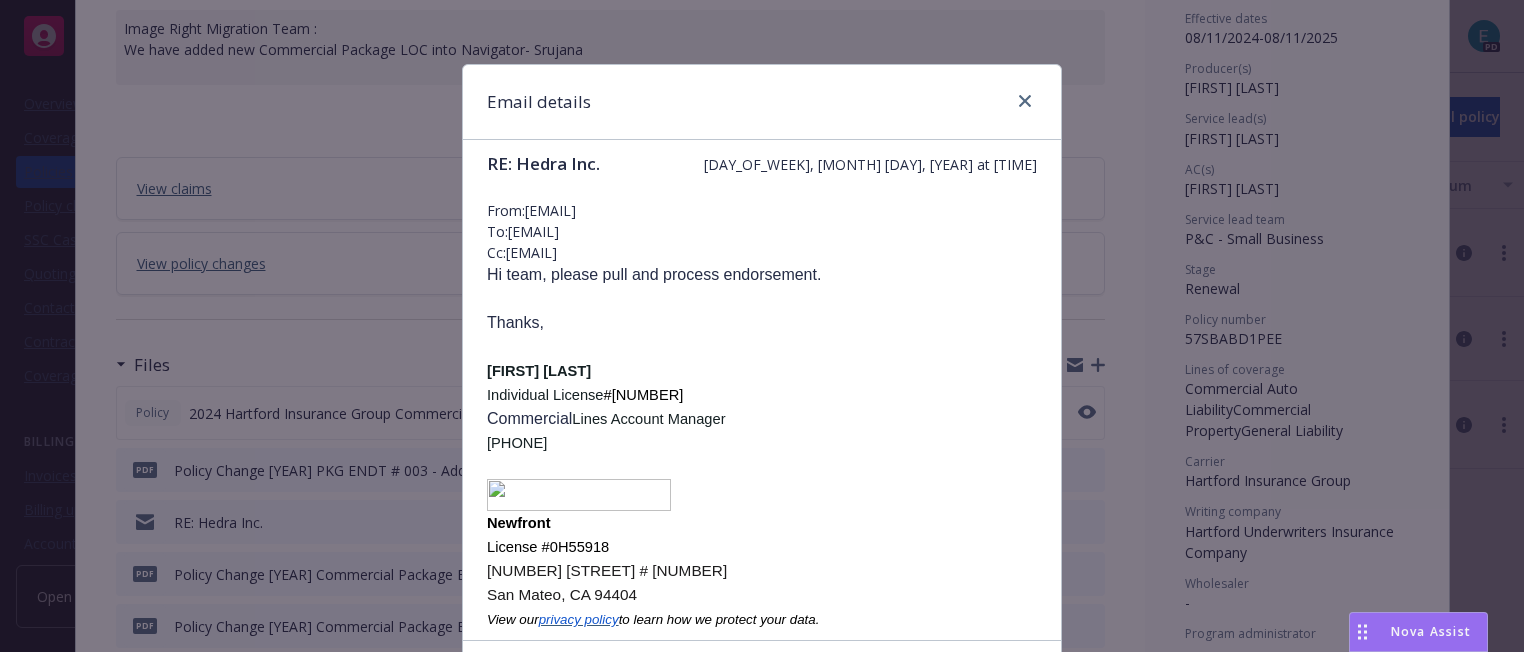 scroll, scrollTop: 0, scrollLeft: 0, axis: both 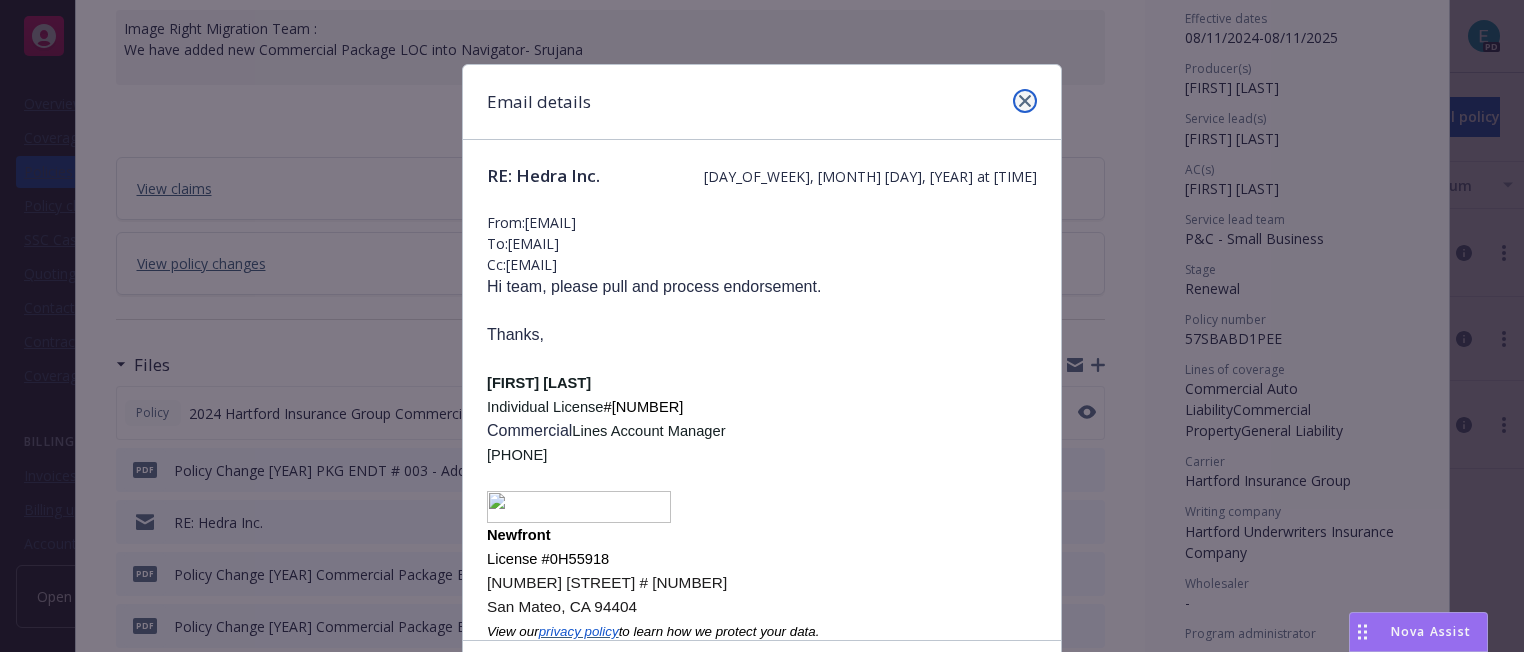 click 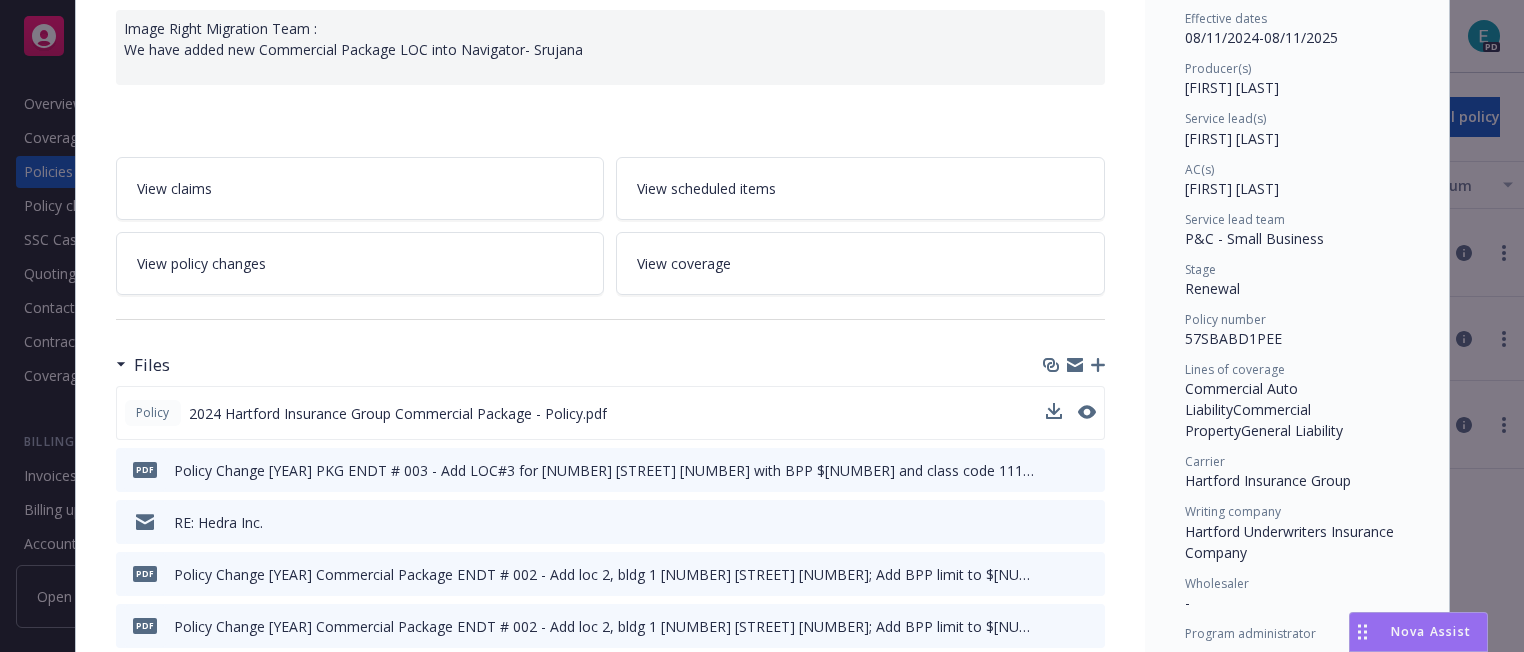 scroll, scrollTop: 0, scrollLeft: 0, axis: both 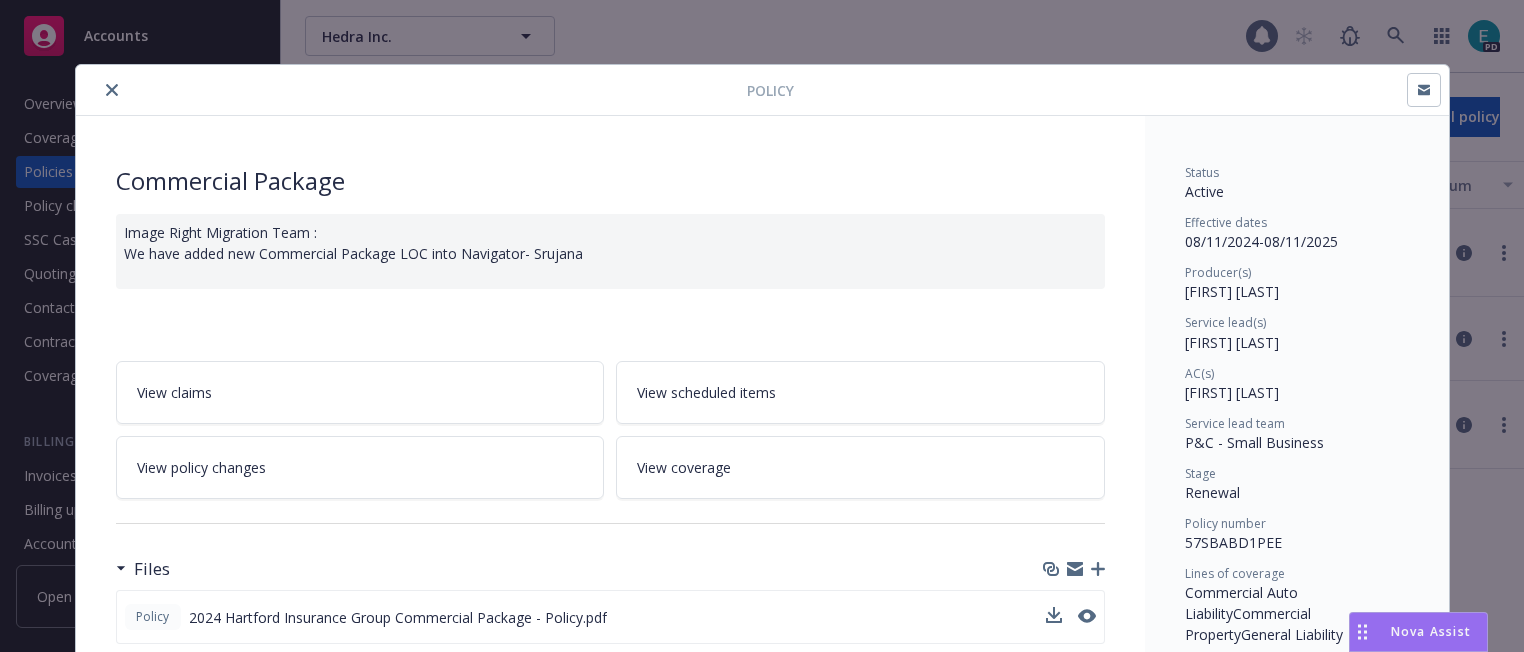 click at bounding box center [112, 90] 